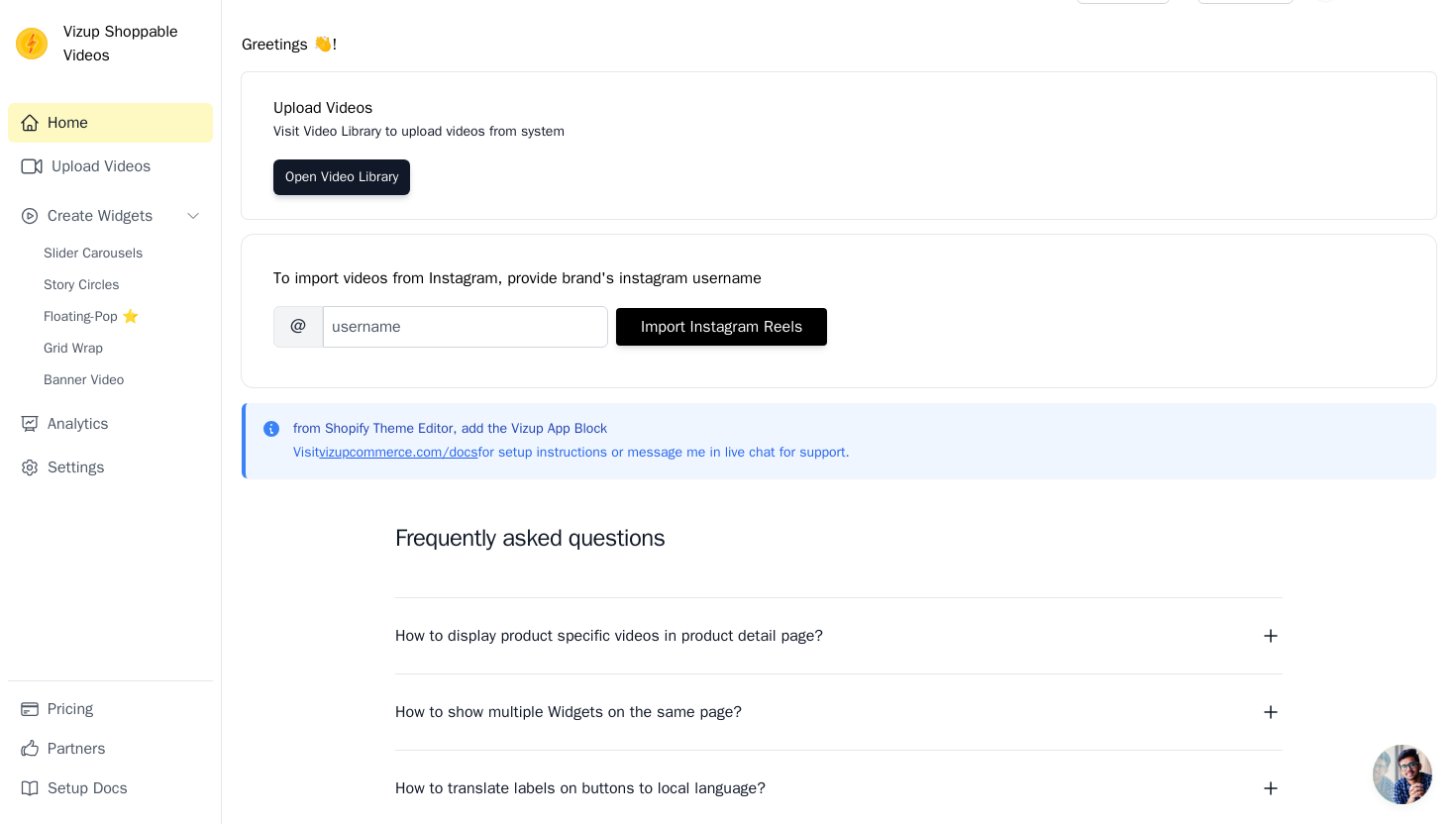 scroll, scrollTop: 48, scrollLeft: 0, axis: vertical 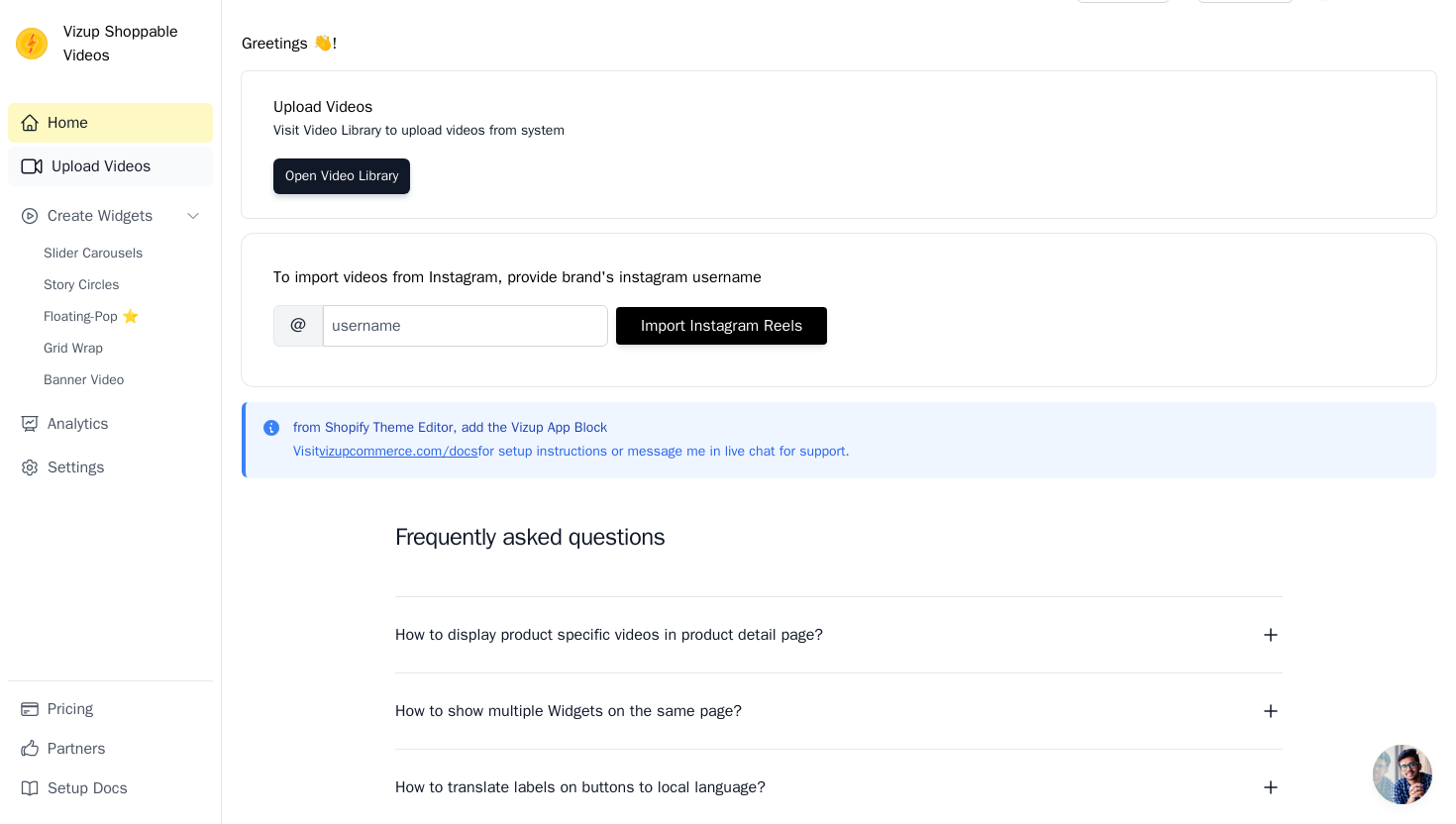 click on "Upload Videos" at bounding box center (110, 166) 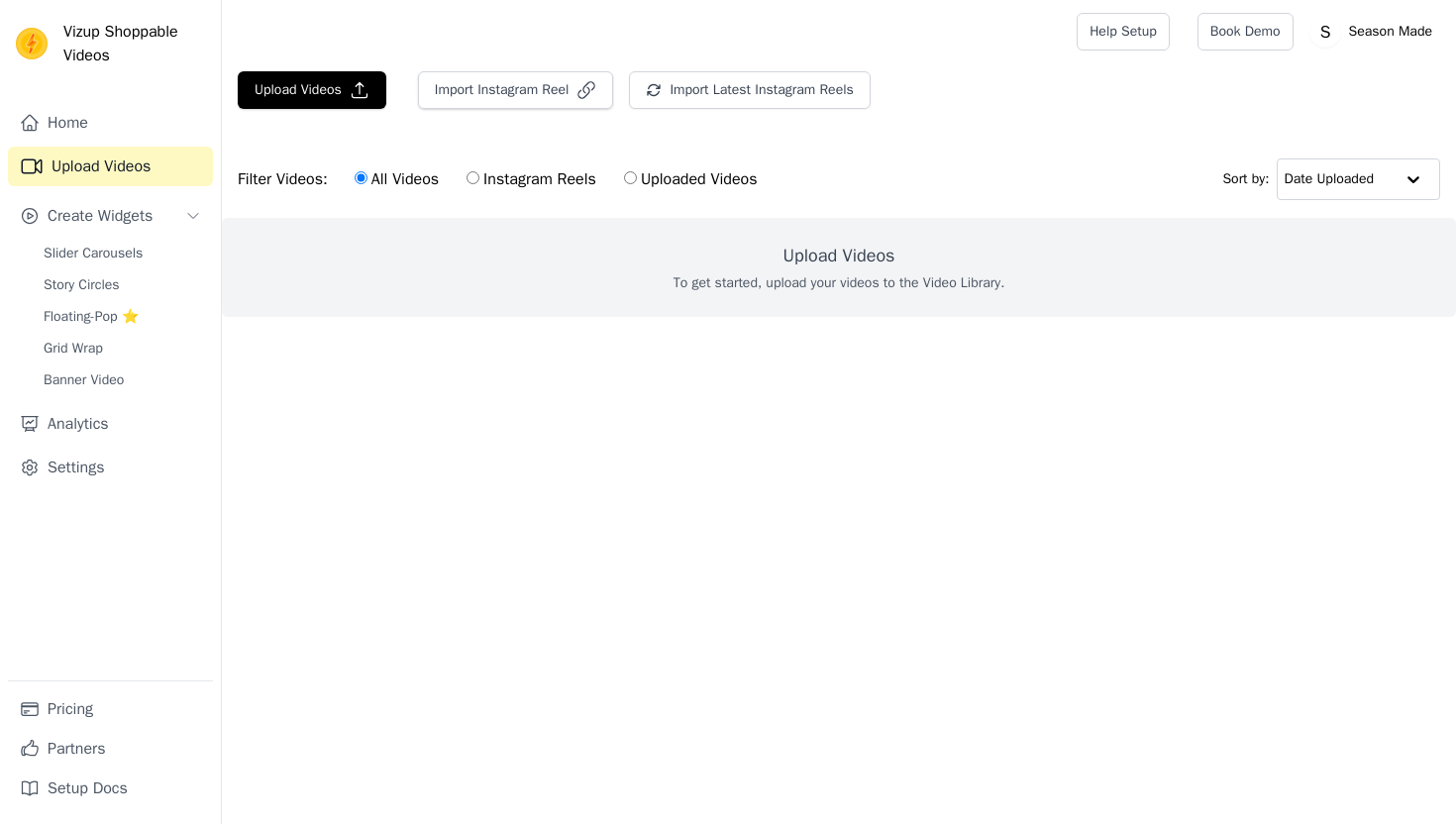 scroll, scrollTop: 0, scrollLeft: 0, axis: both 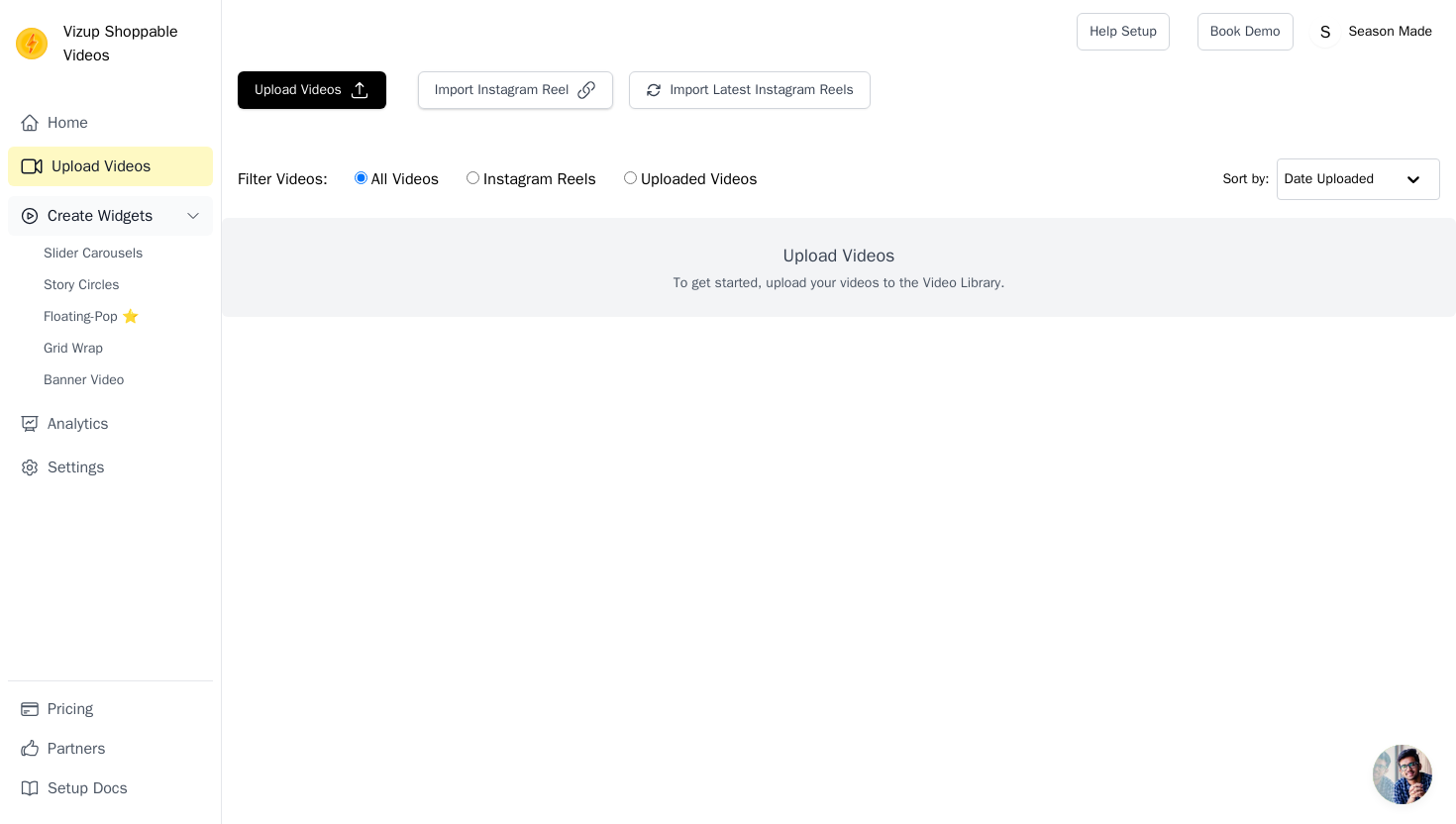 click on "Create Widgets" at bounding box center [110, 216] 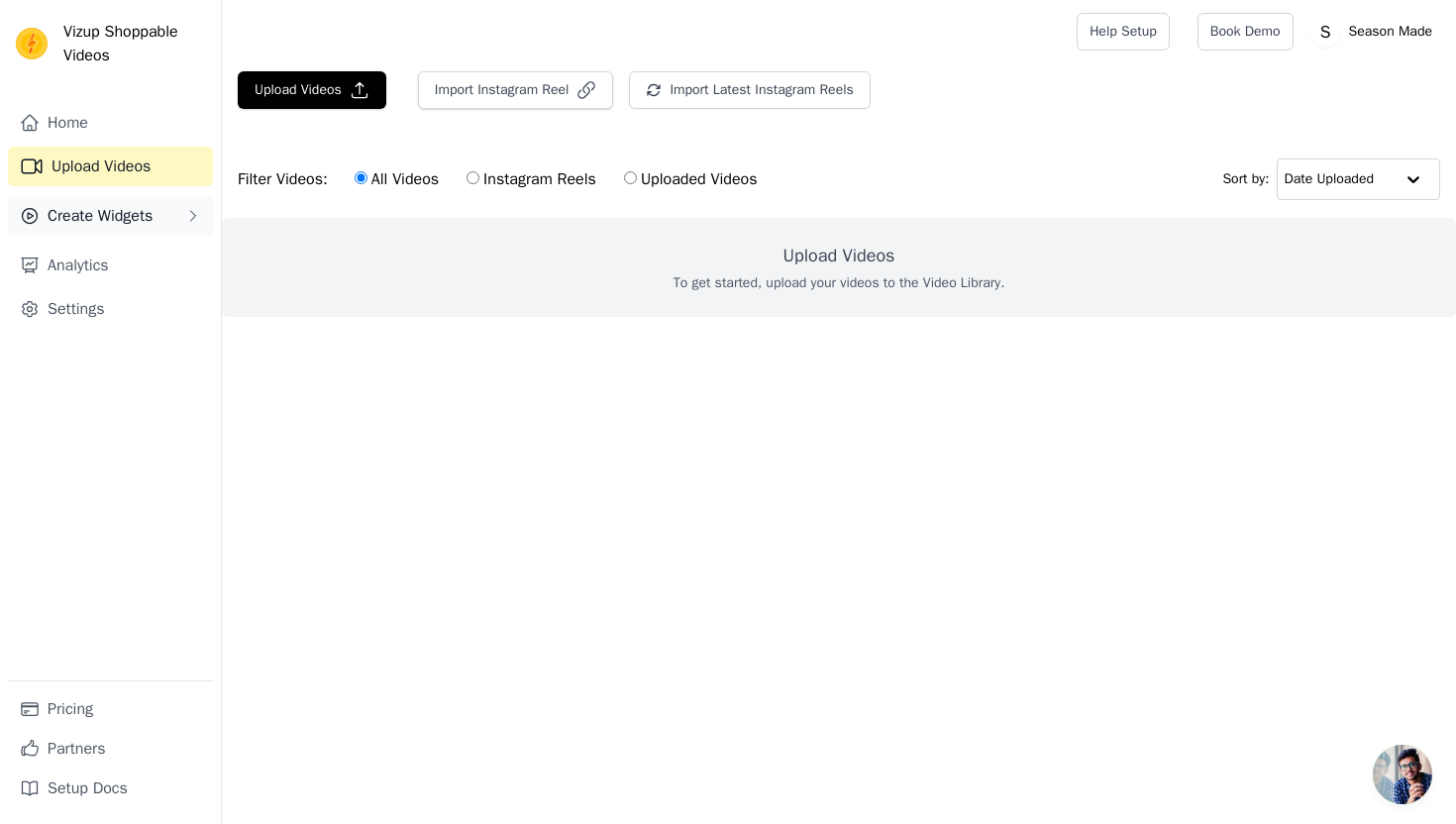 click on "Create Widgets" at bounding box center (110, 216) 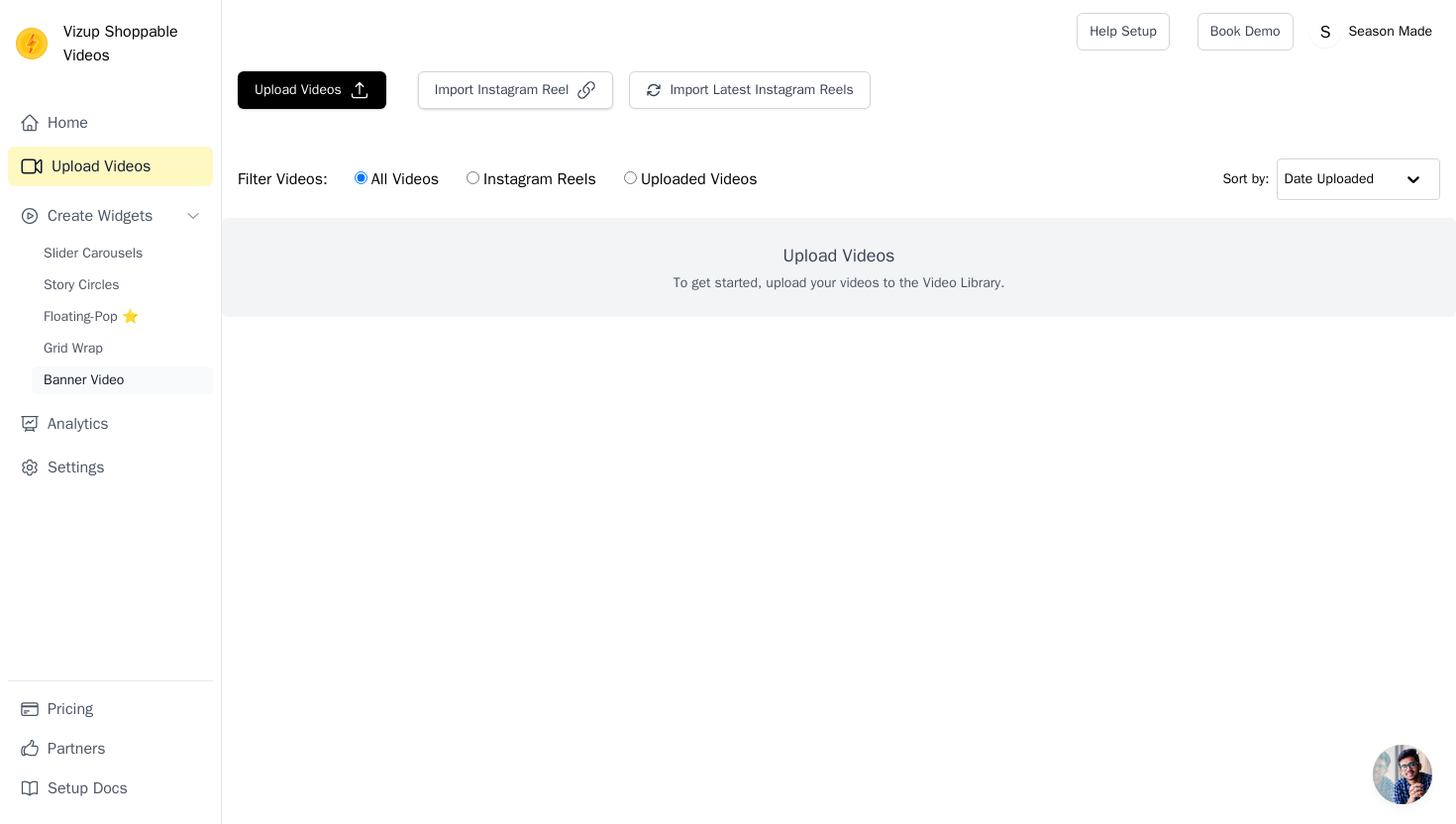 click on "Banner Video" at bounding box center [122, 380] 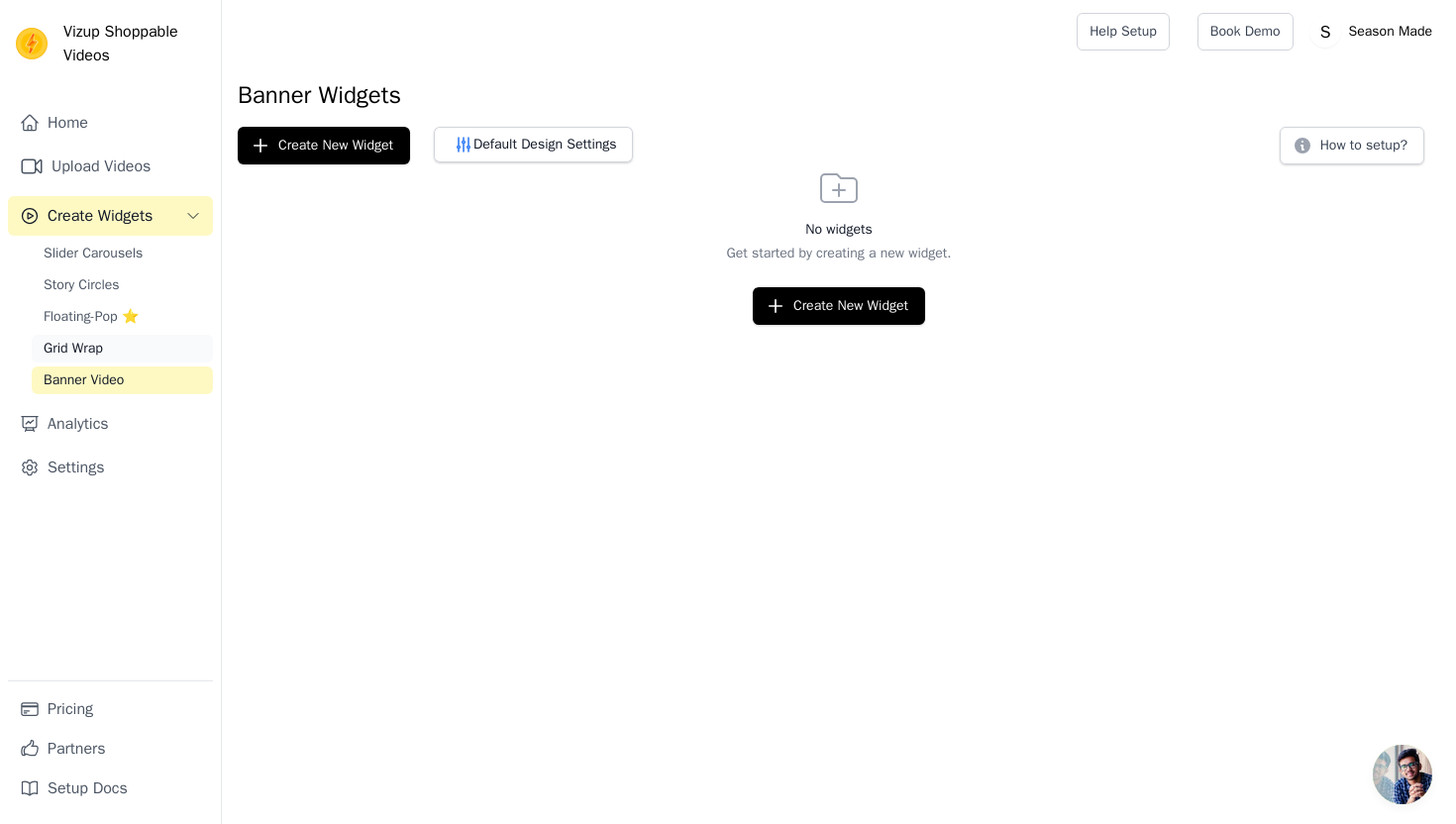 click on "Grid Wrap" at bounding box center (122, 349) 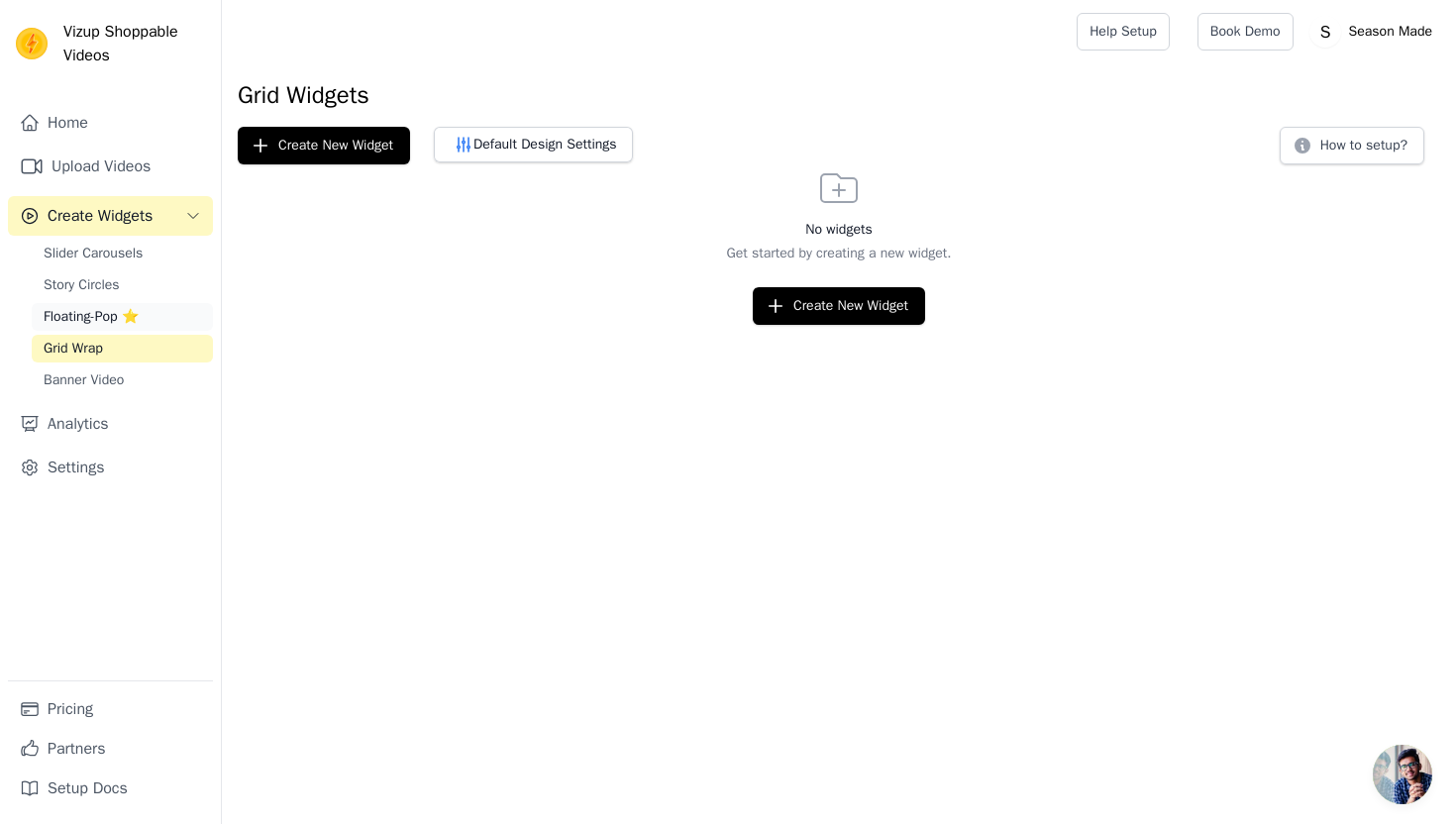 click on "Floating-Pop ⭐" at bounding box center [122, 317] 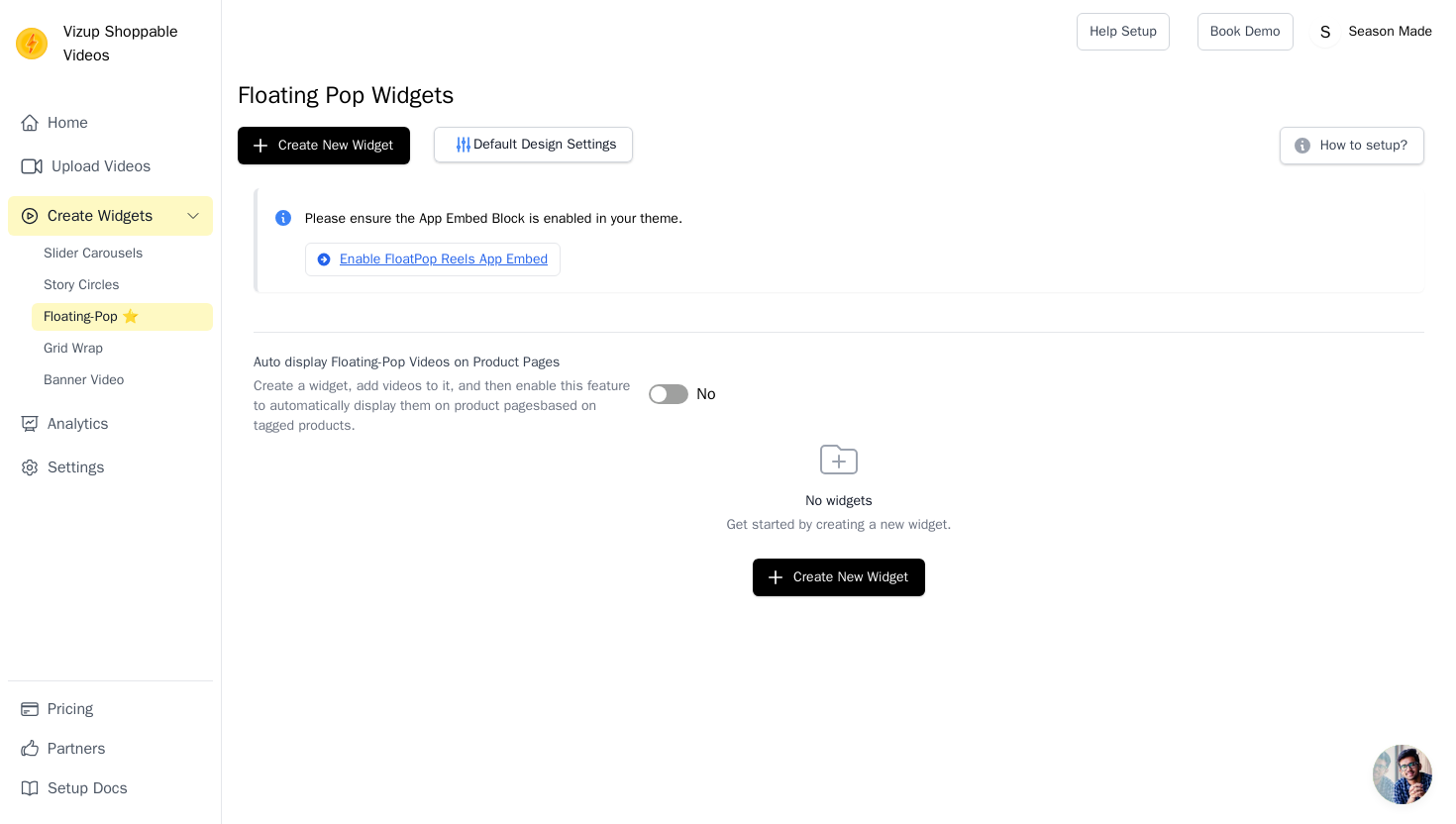 click on "Label" at bounding box center [669, 394] 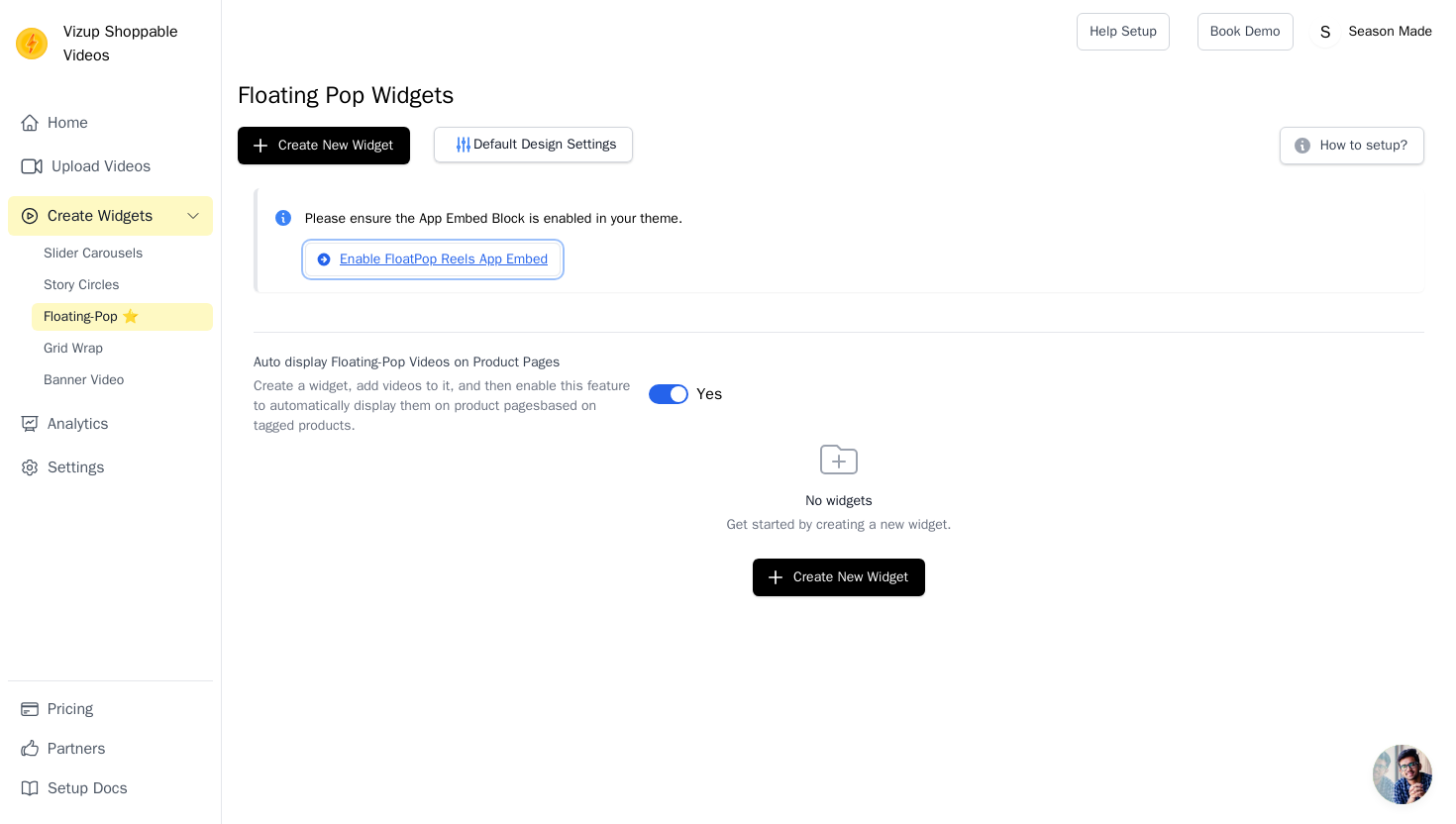 click on "Enable FloatPop Reels App Embed" at bounding box center [433, 259] 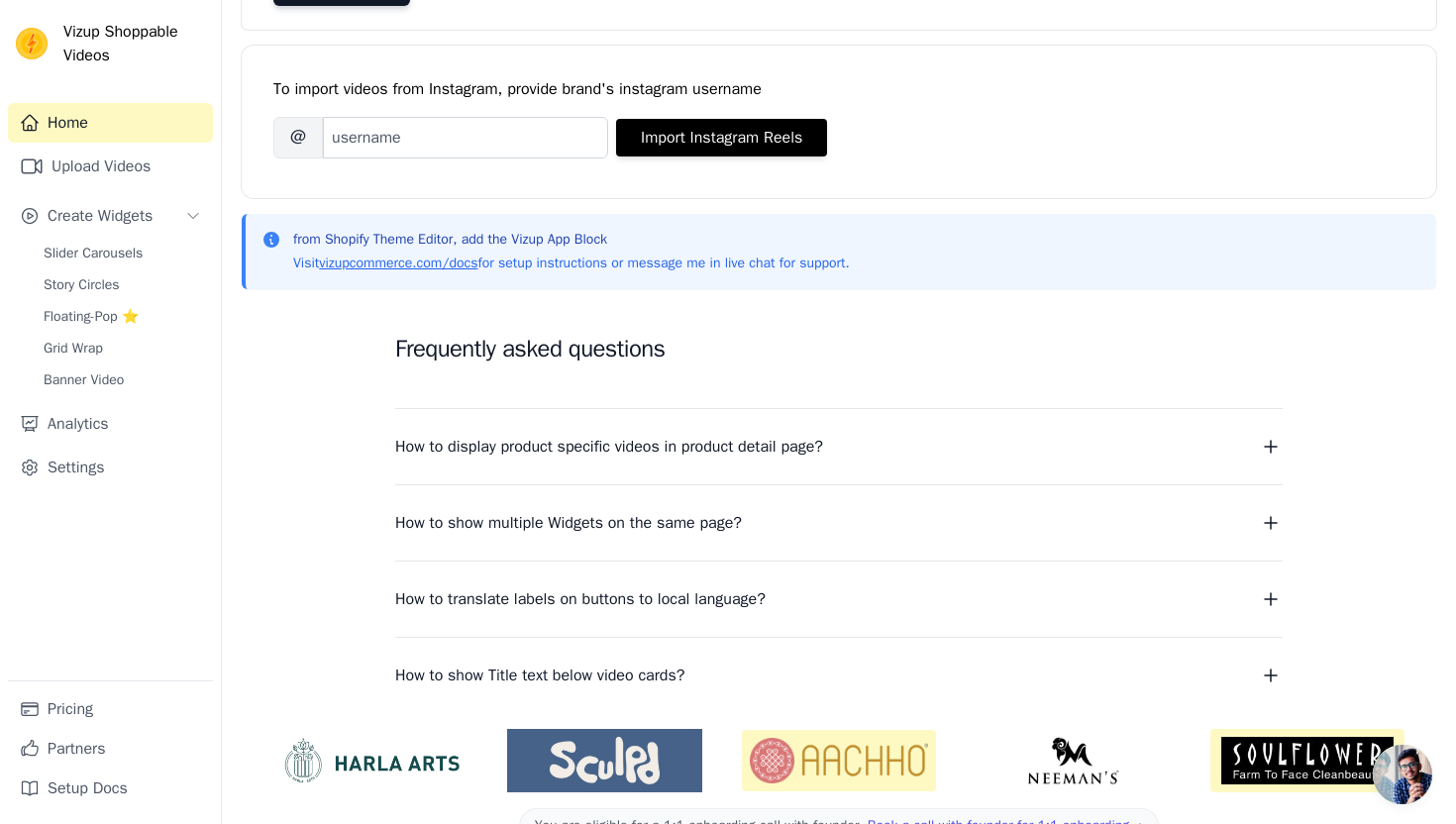 scroll, scrollTop: 287, scrollLeft: 0, axis: vertical 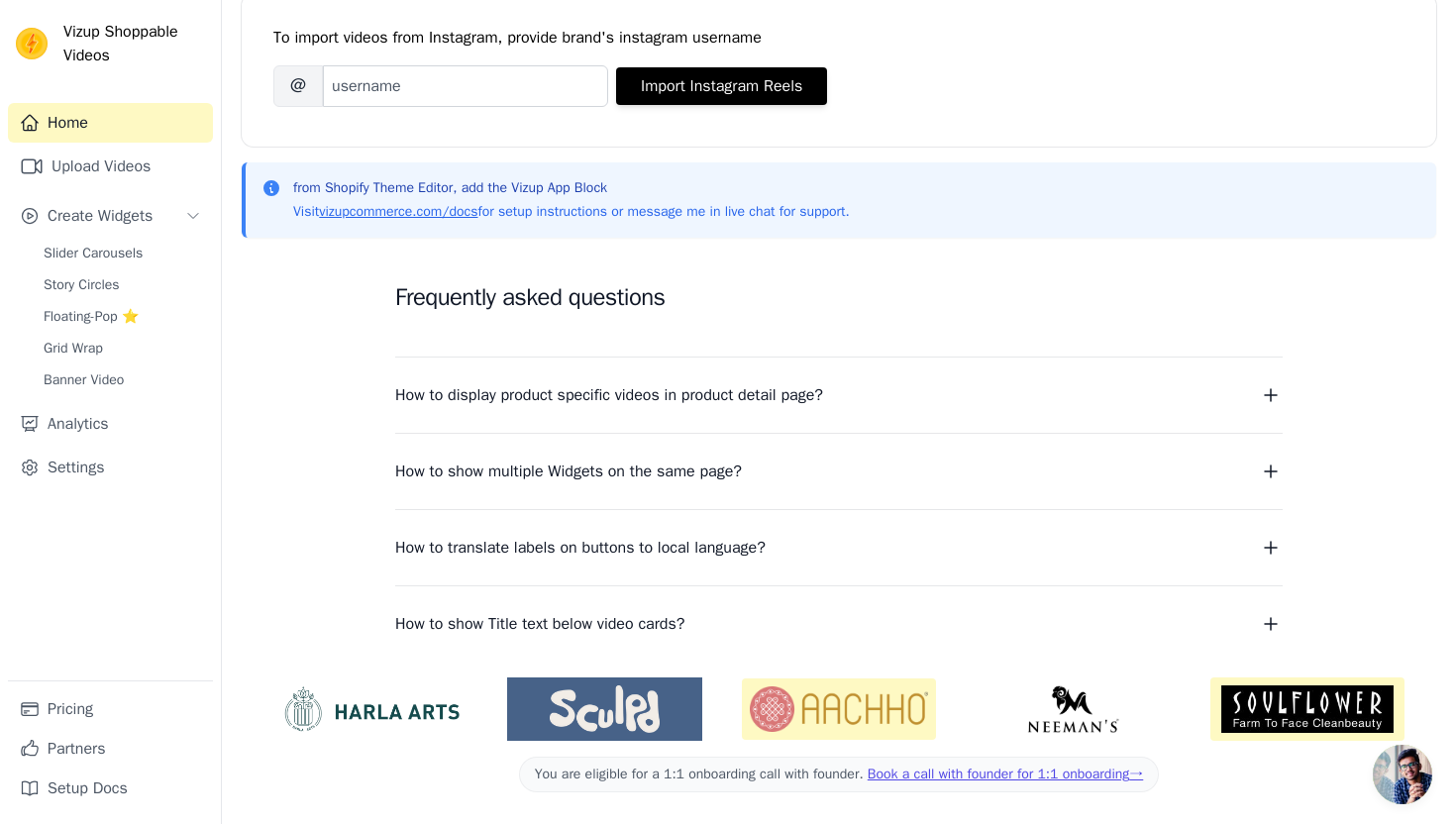 click on "How to display product specific videos in product detail page?" at bounding box center (609, 395) 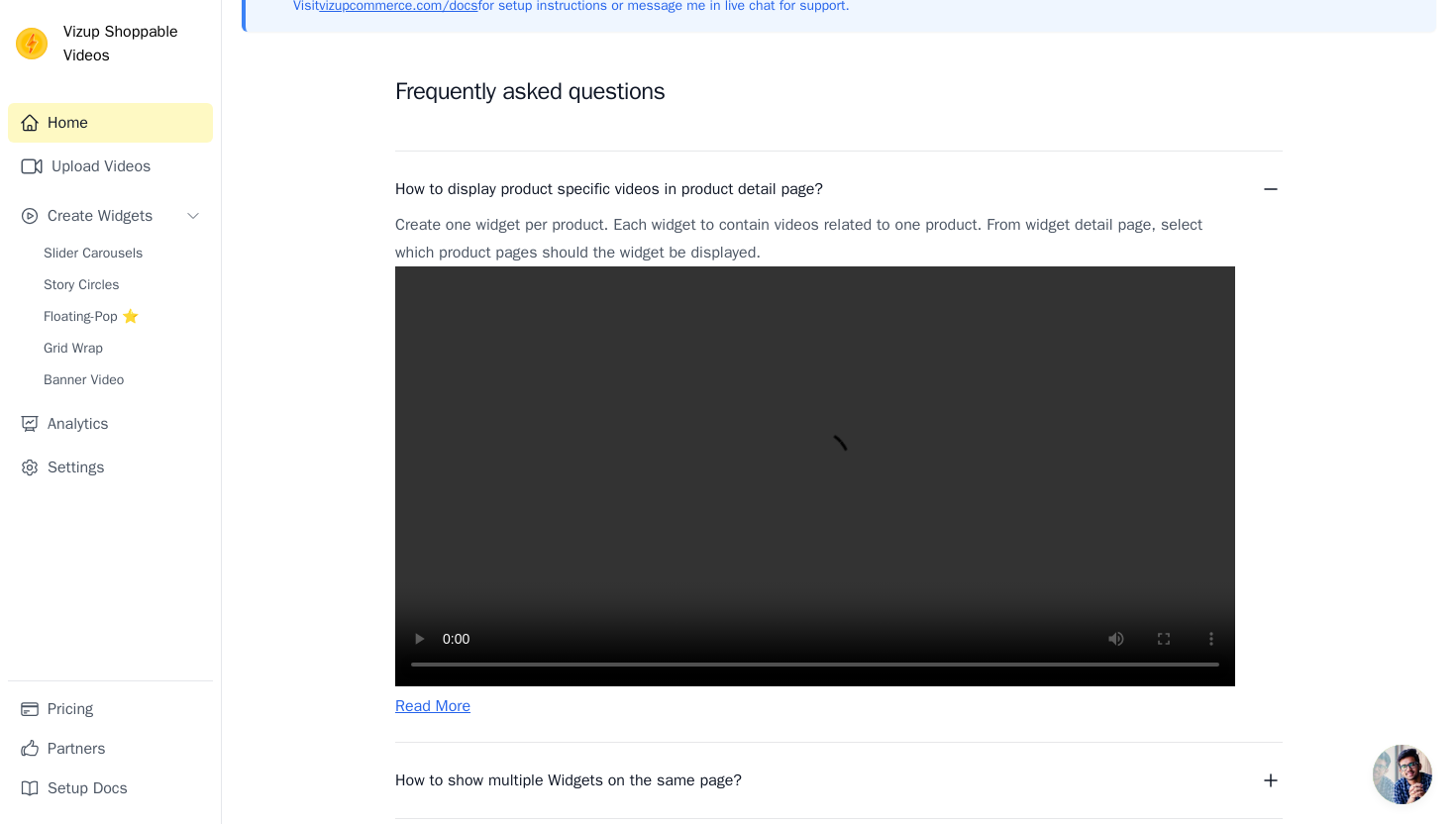 scroll, scrollTop: 483, scrollLeft: 0, axis: vertical 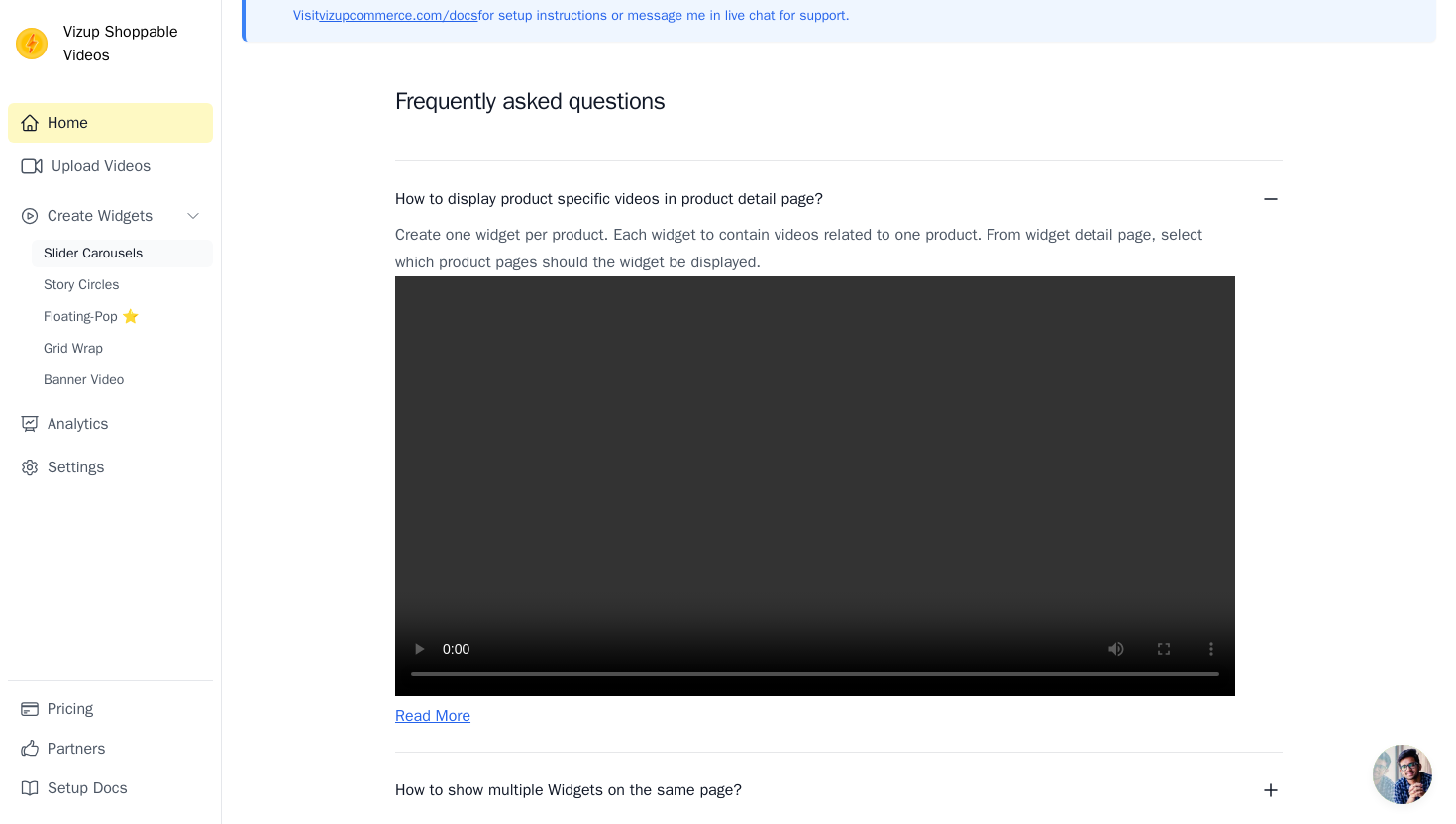 click on "Slider Carousels" at bounding box center (122, 254) 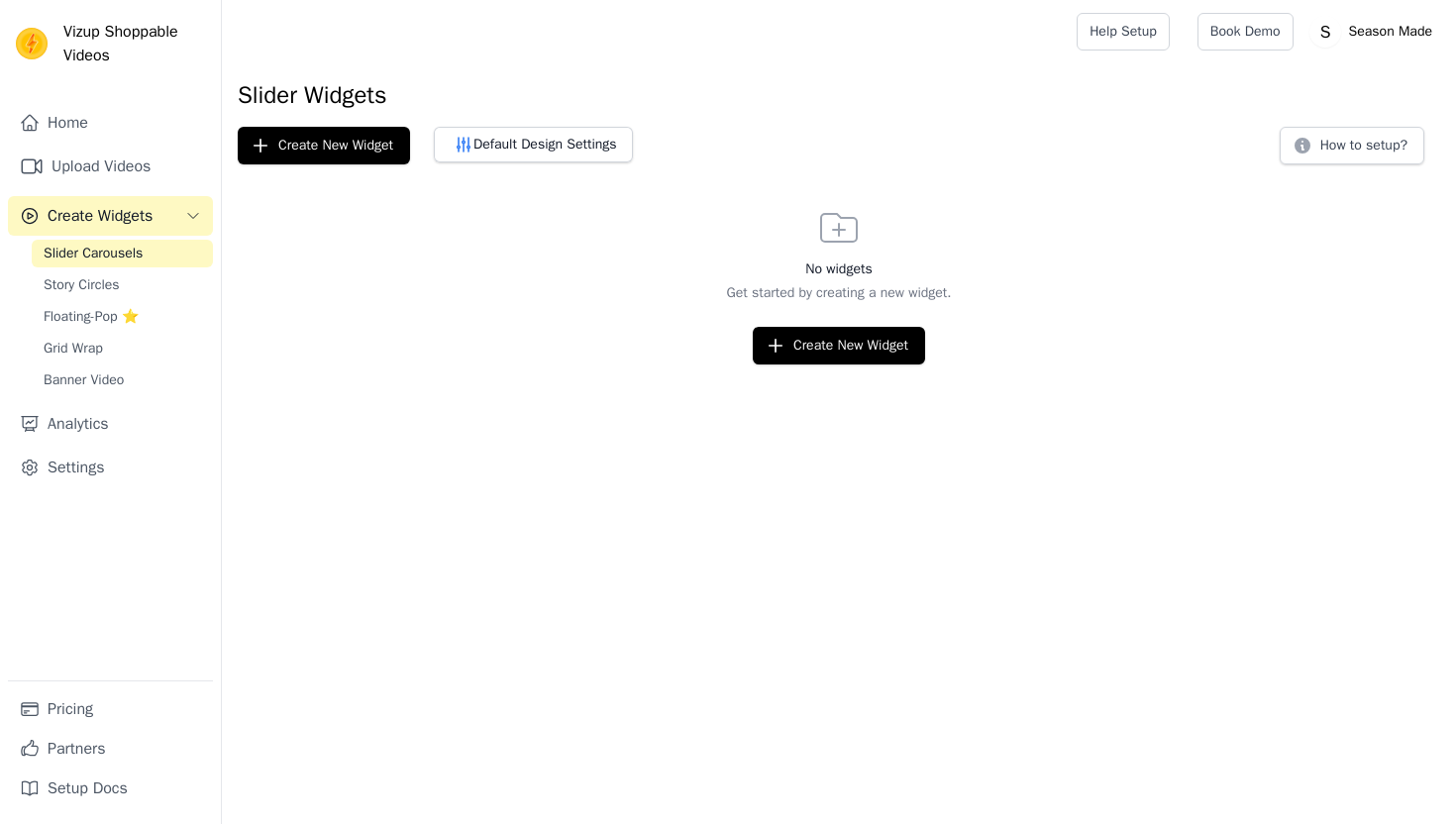 scroll, scrollTop: 0, scrollLeft: 0, axis: both 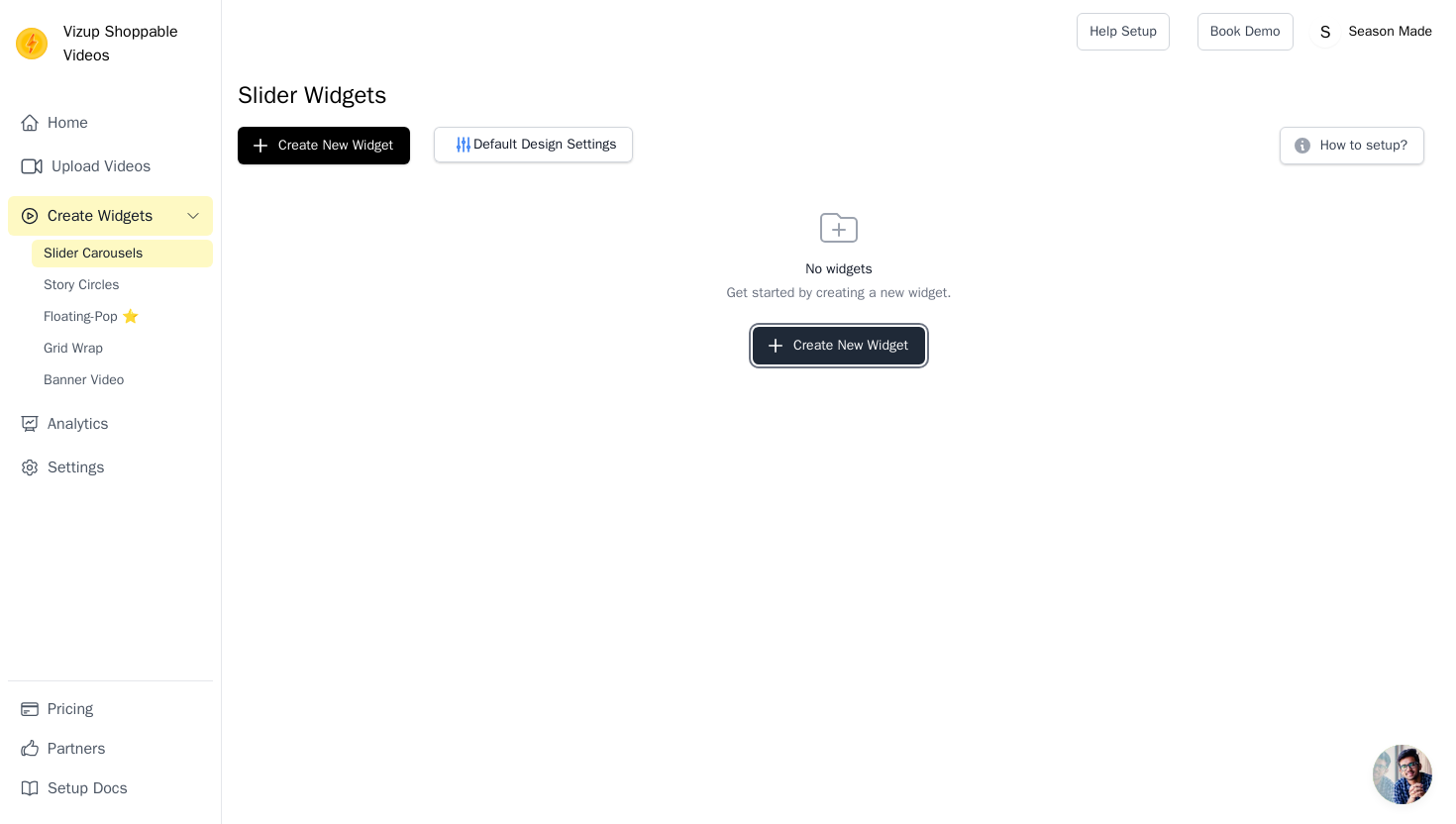 click on "Create New Widget" at bounding box center [839, 346] 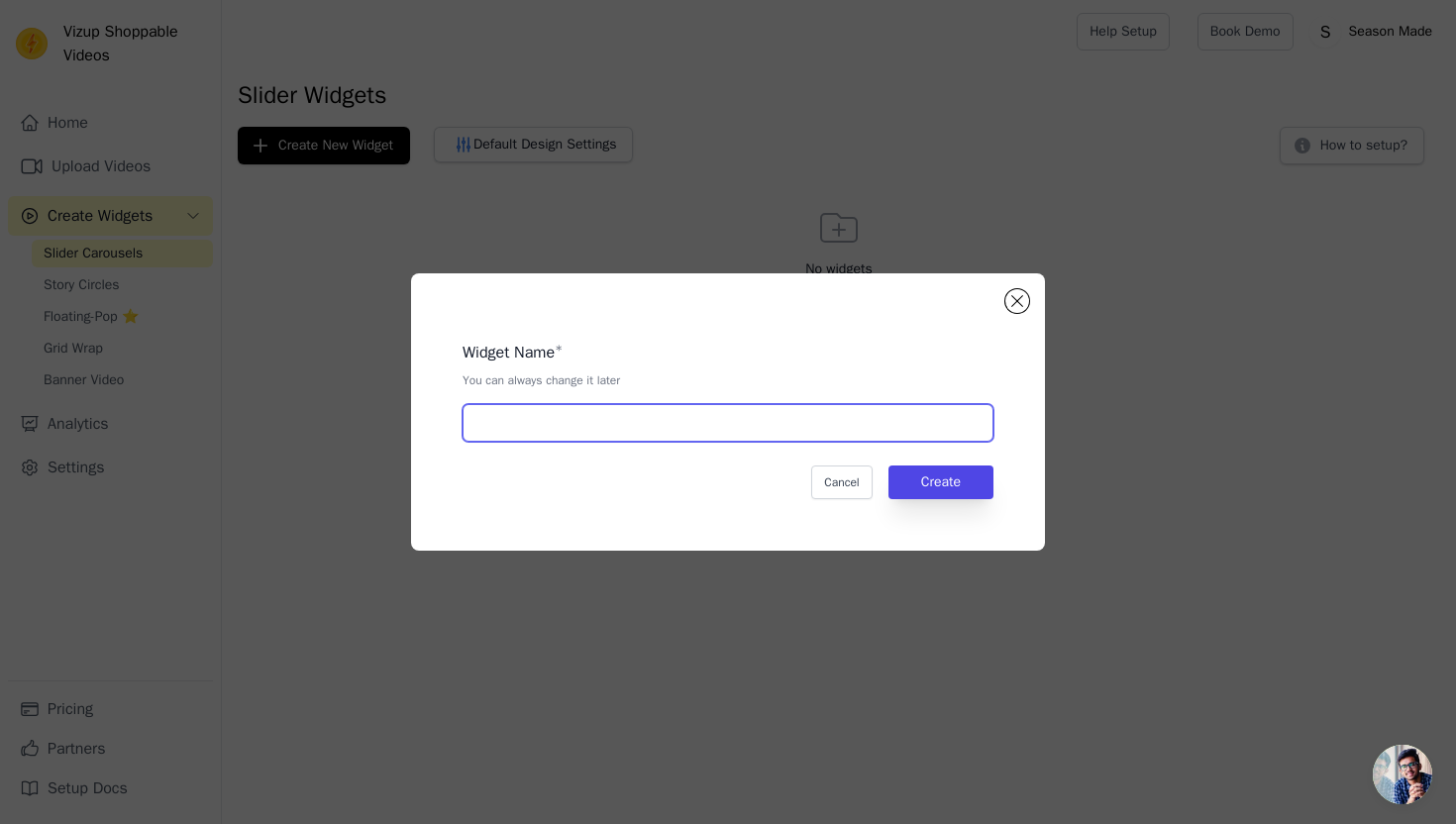 click at bounding box center [728, 423] 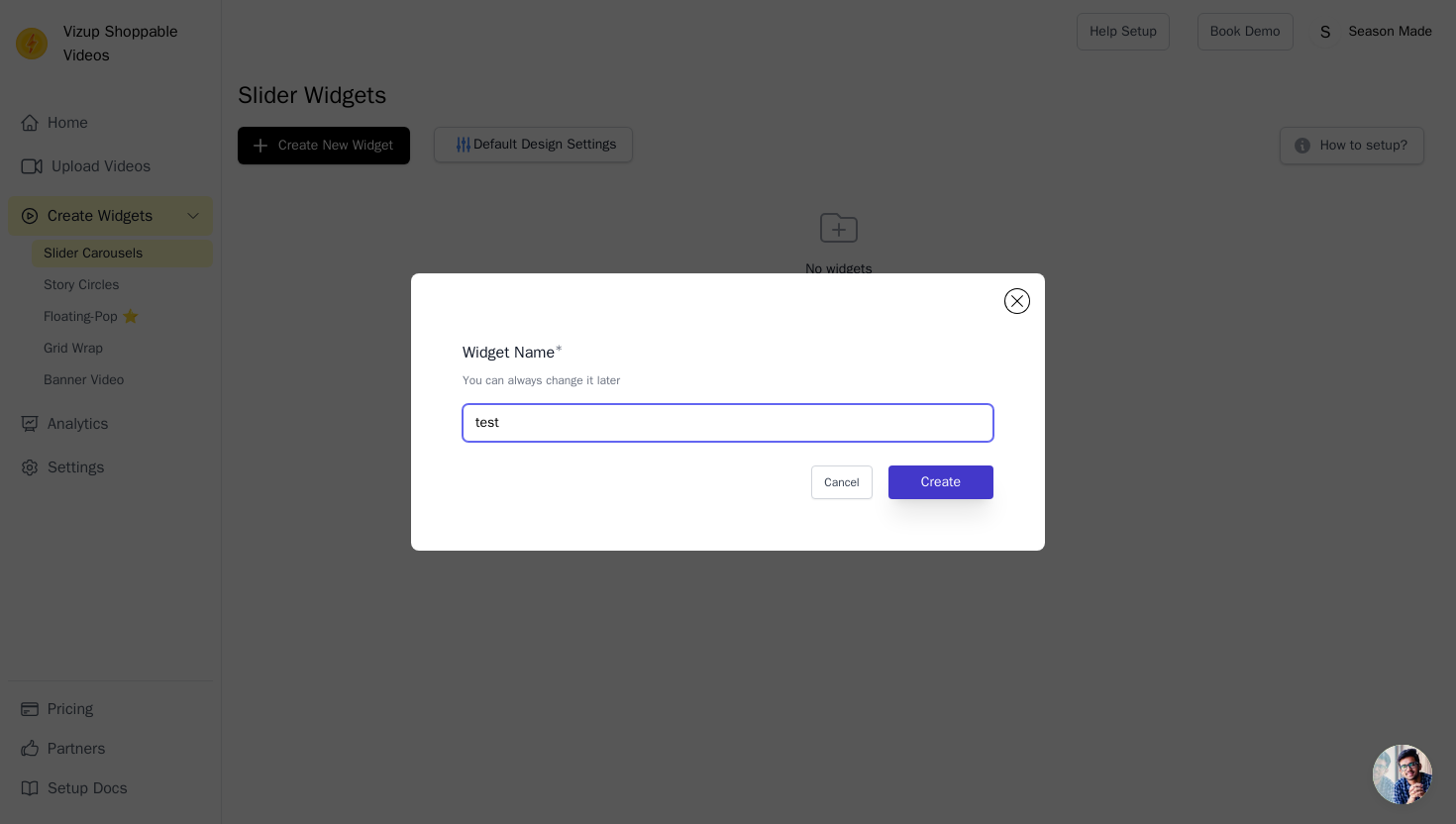 type on "test" 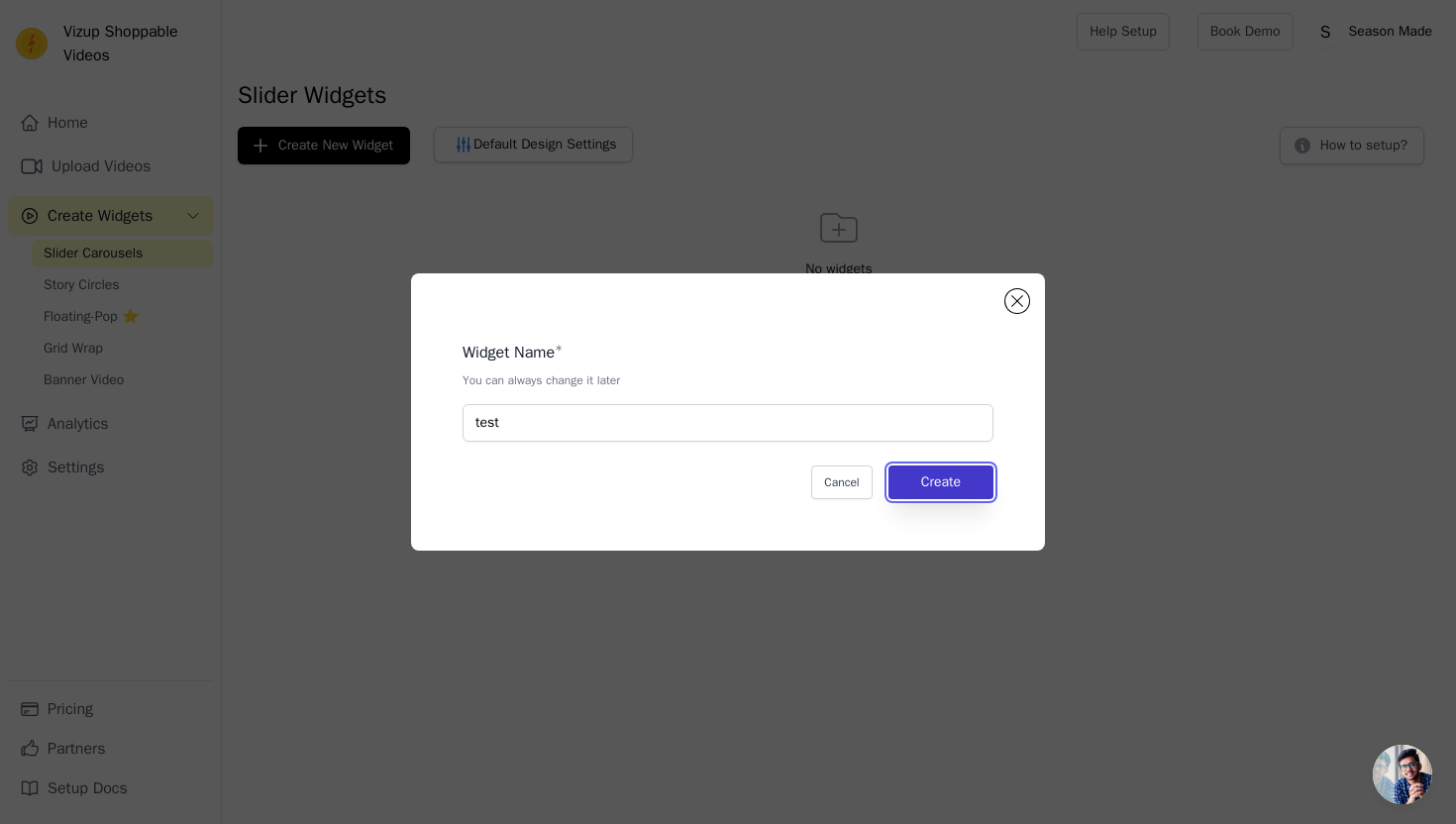 click on "Create" at bounding box center [941, 482] 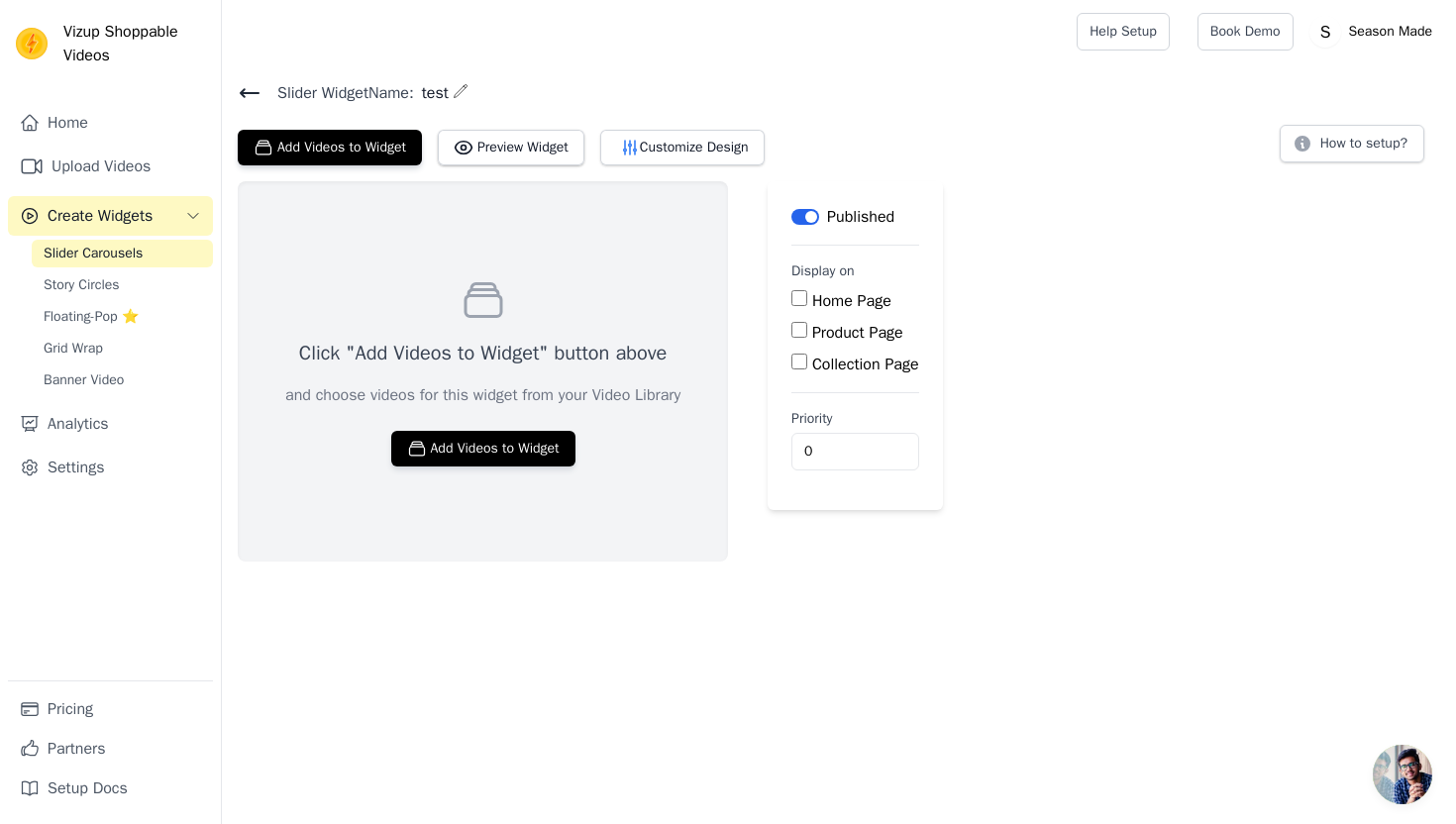click on "Product Page" at bounding box center (799, 330) 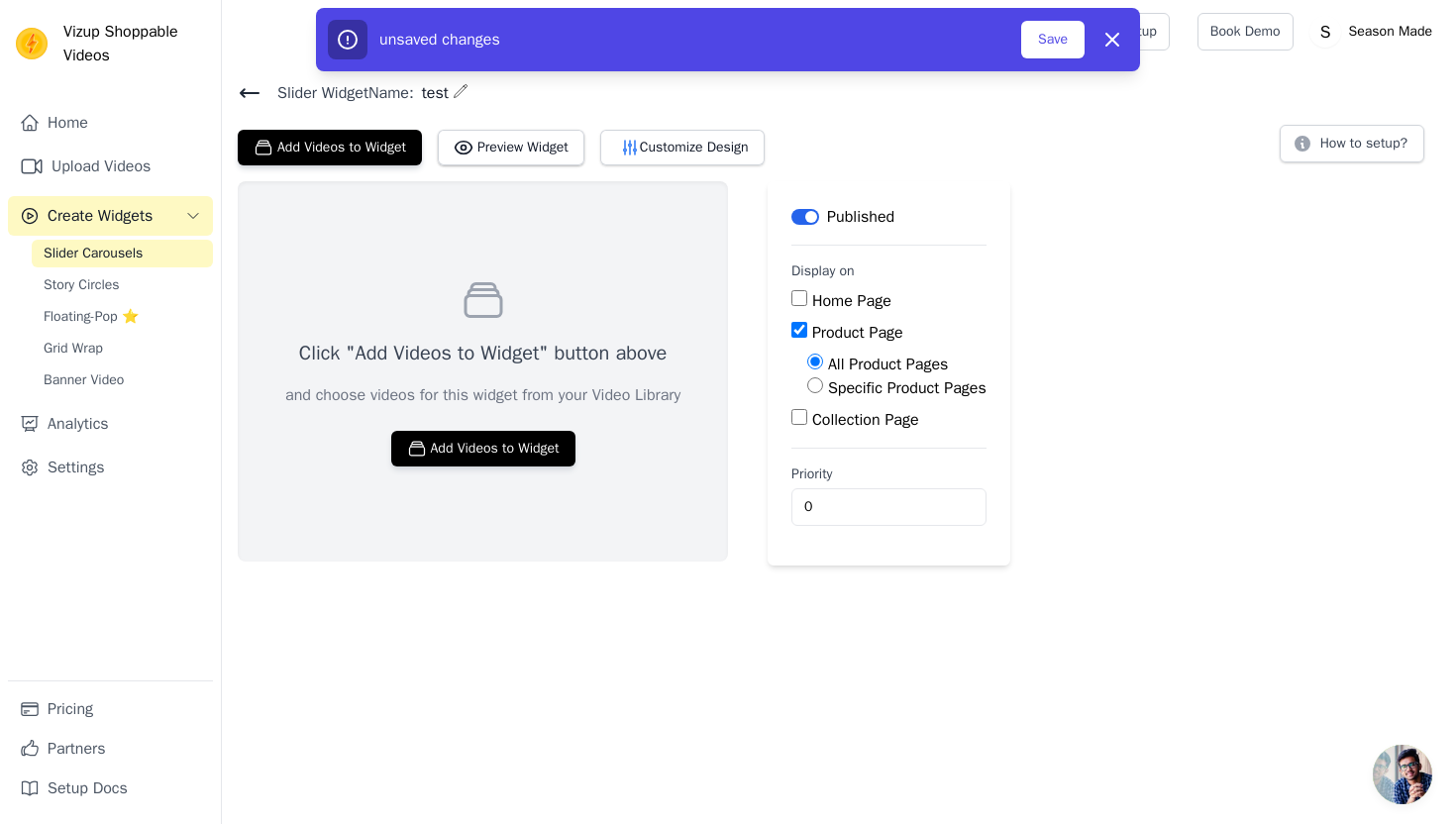 click on "Specific Product Pages" at bounding box center (907, 388) 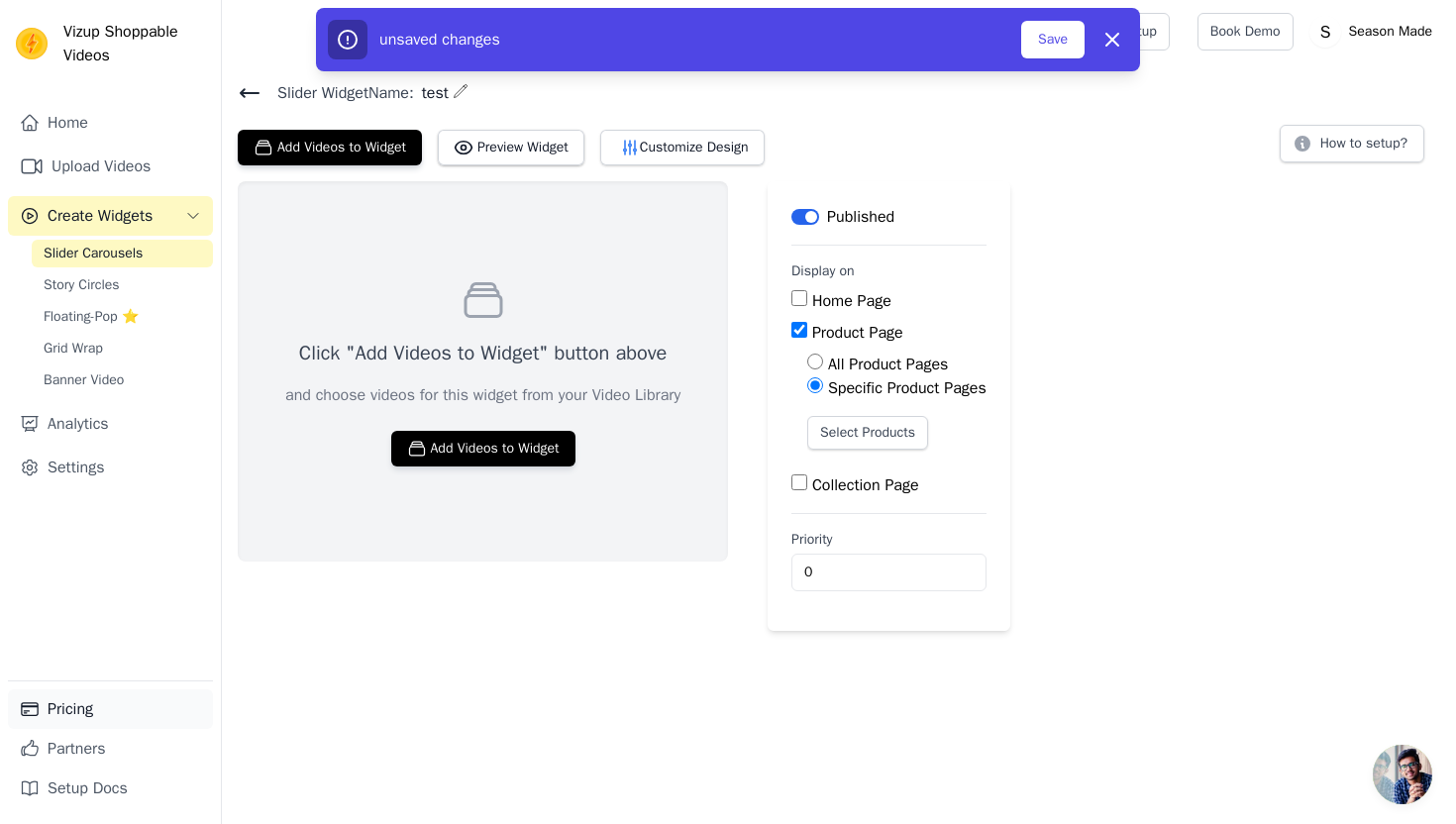 click on "Pricing" at bounding box center (110, 709) 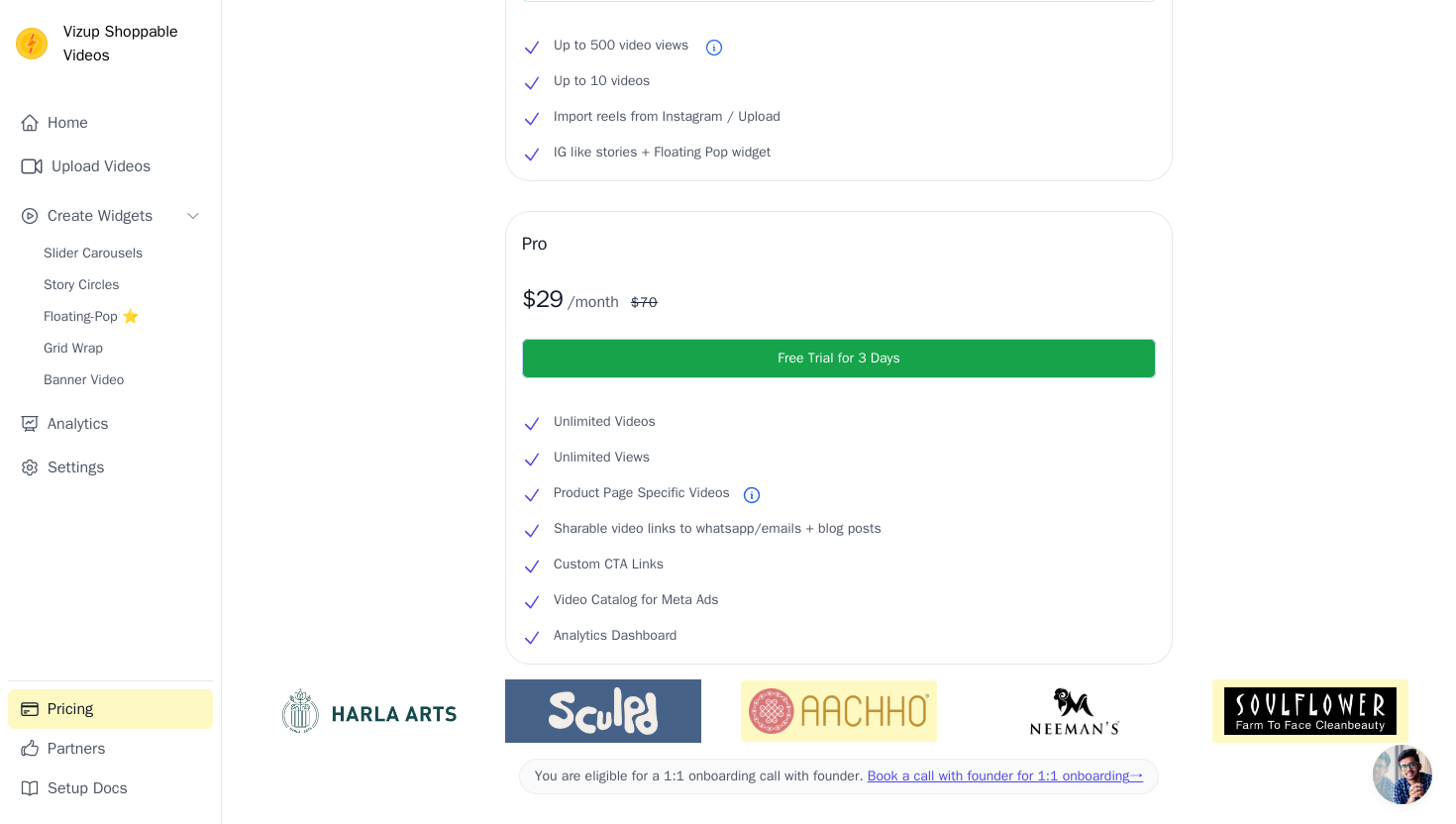 scroll, scrollTop: 261, scrollLeft: 0, axis: vertical 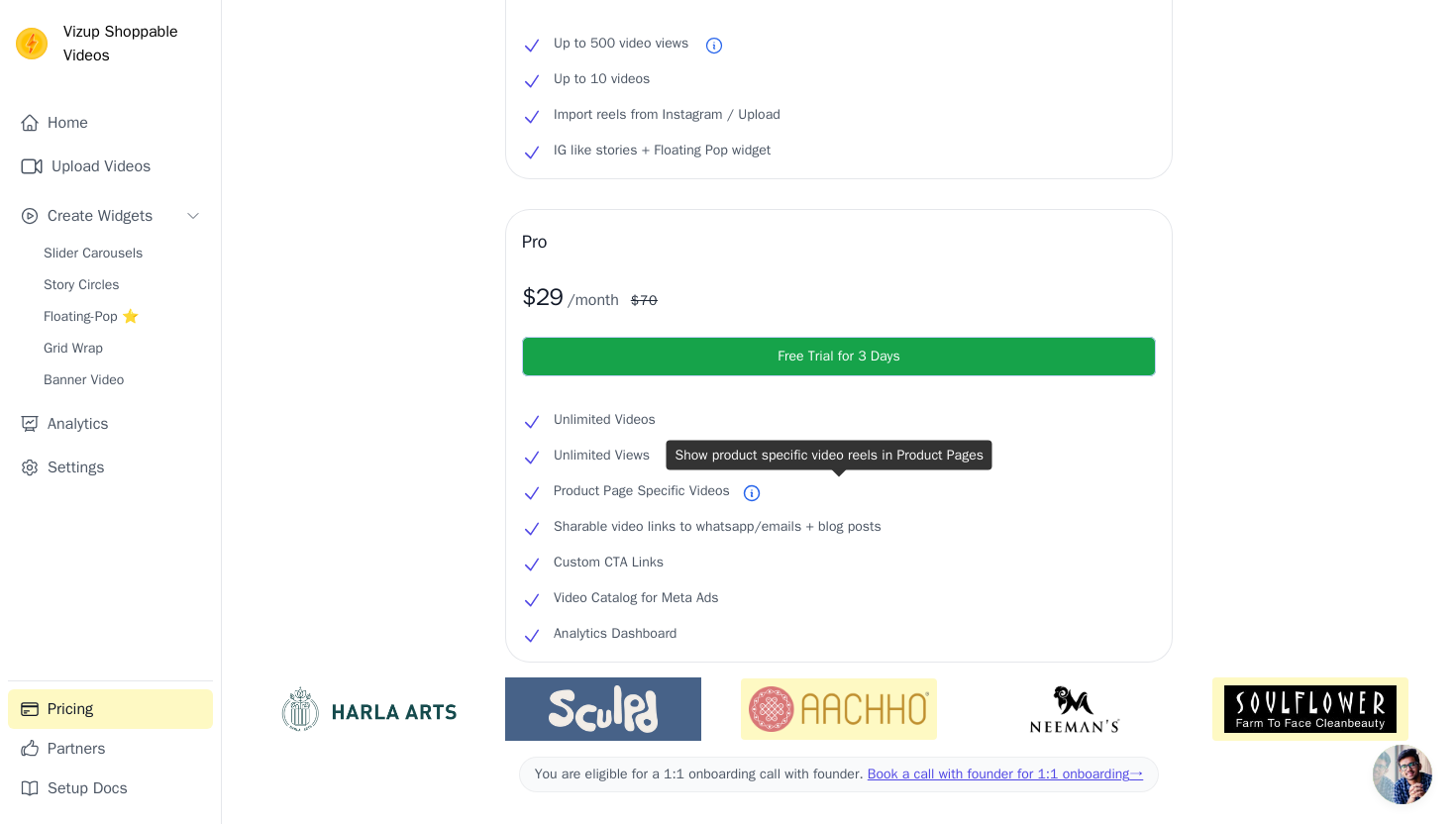 click 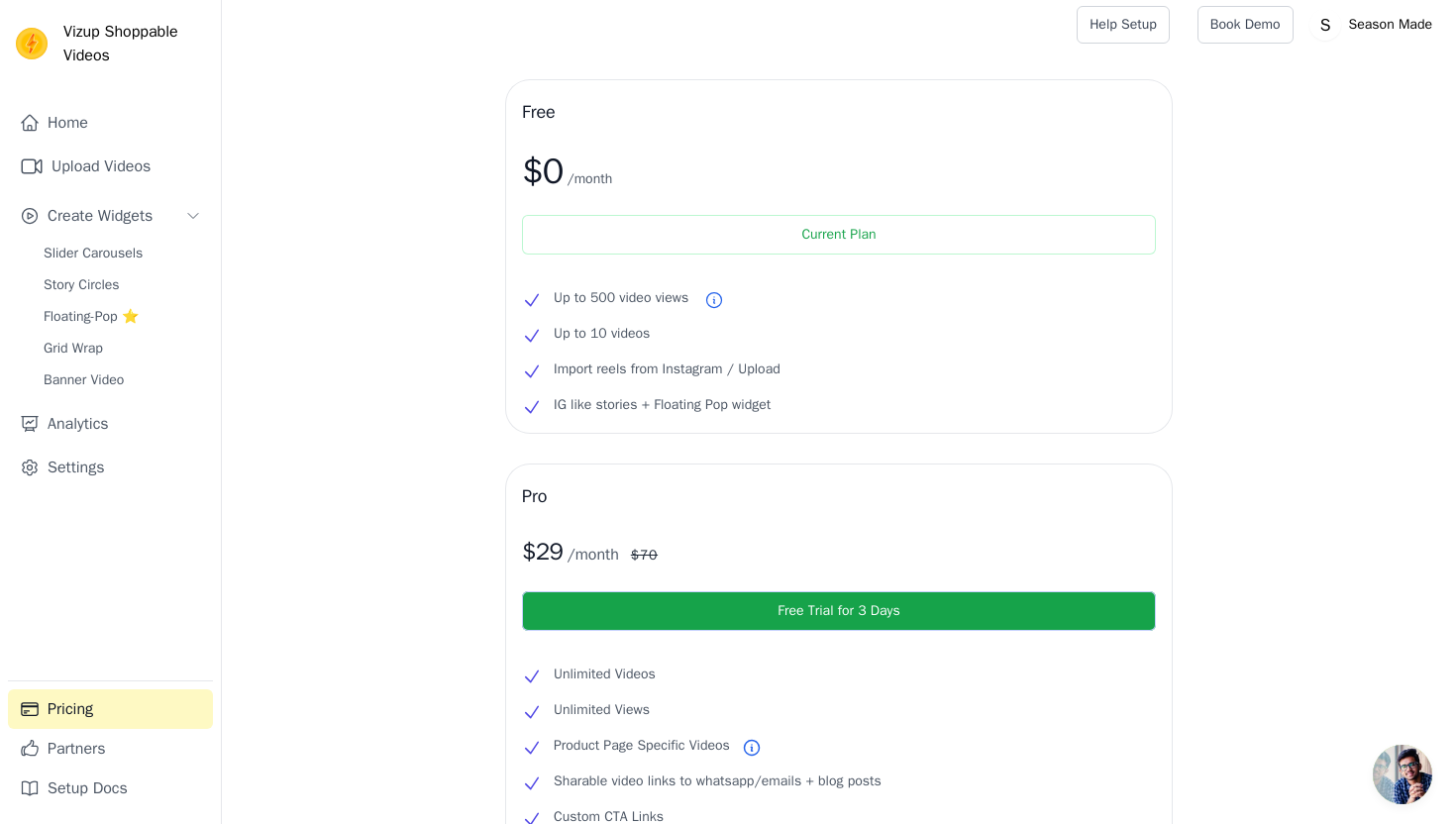 scroll, scrollTop: 0, scrollLeft: 0, axis: both 